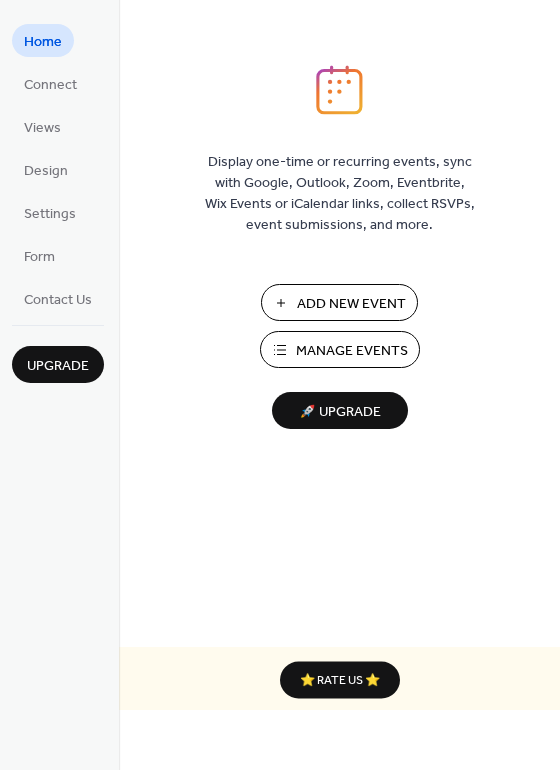 scroll, scrollTop: 0, scrollLeft: 0, axis: both 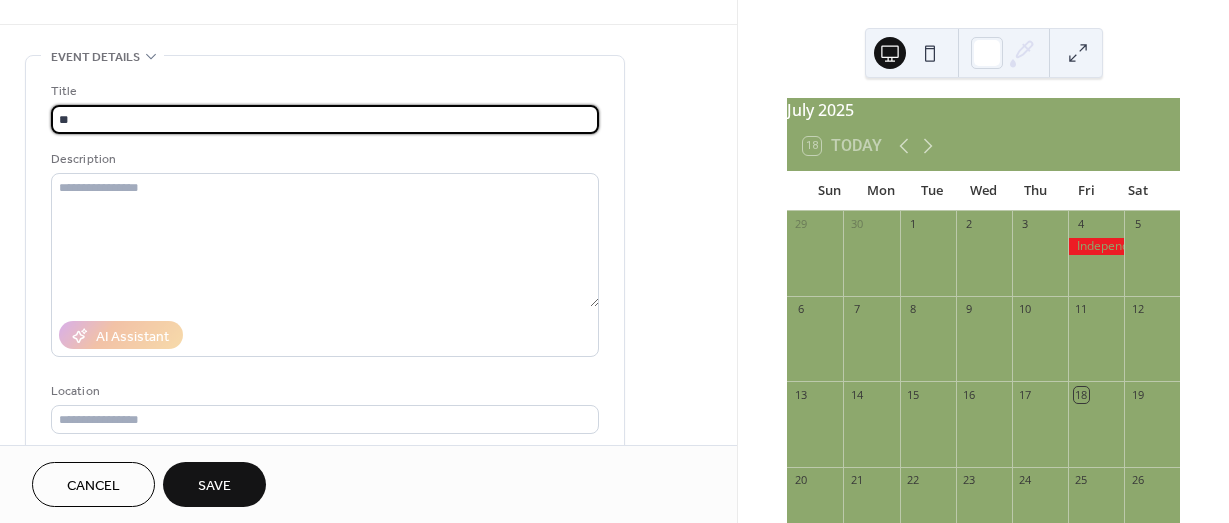 type on "*" 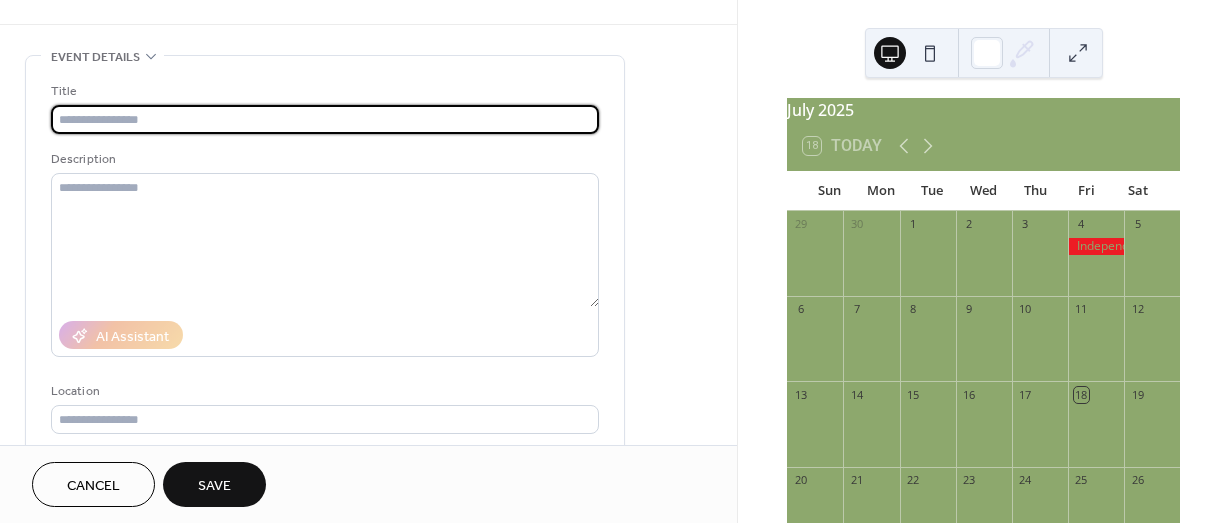 type on "*" 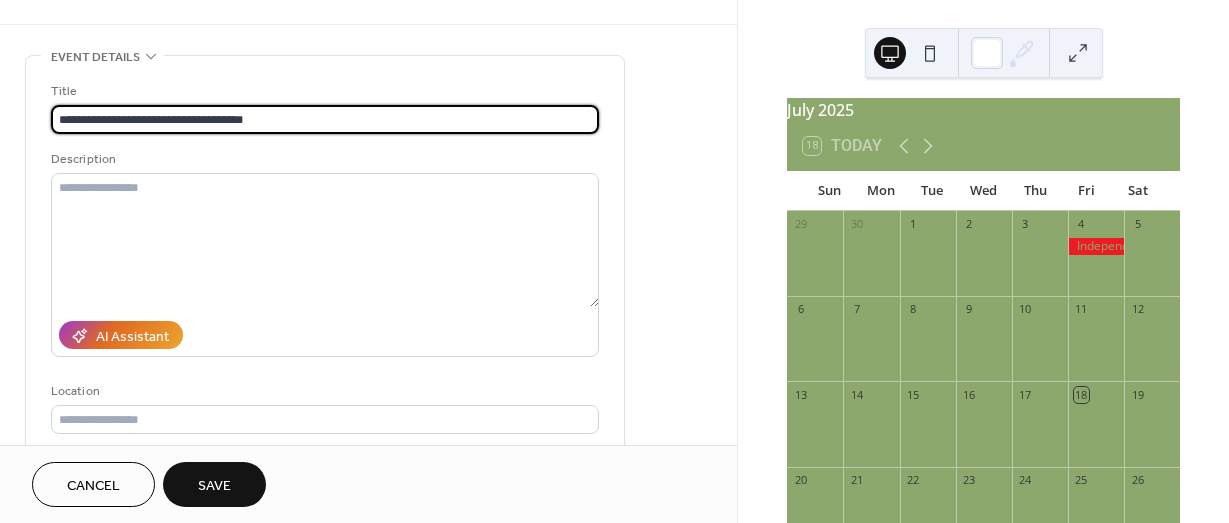 click on "**********" at bounding box center (325, 119) 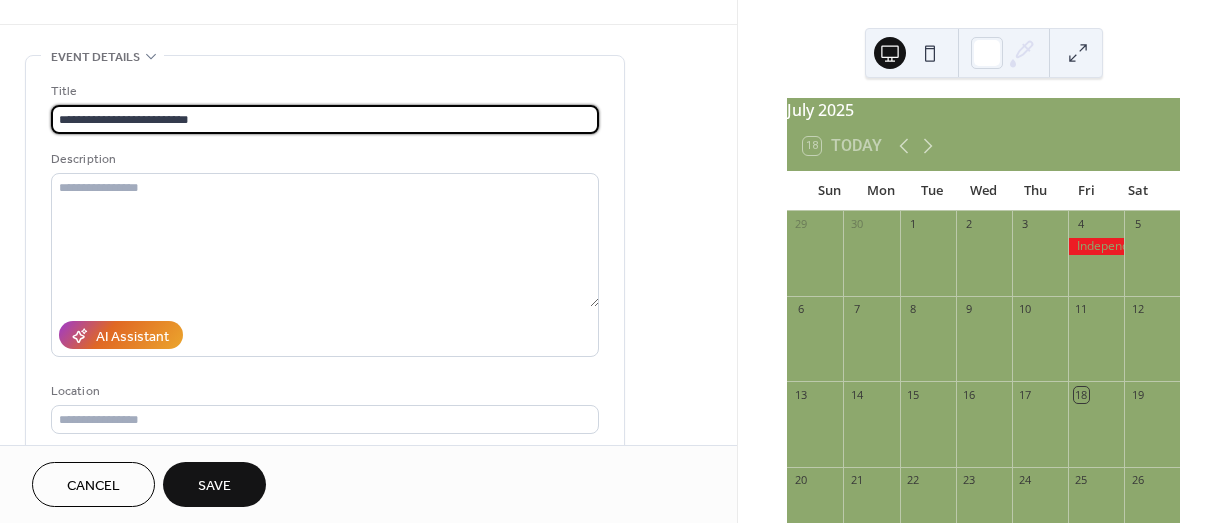 type on "**********" 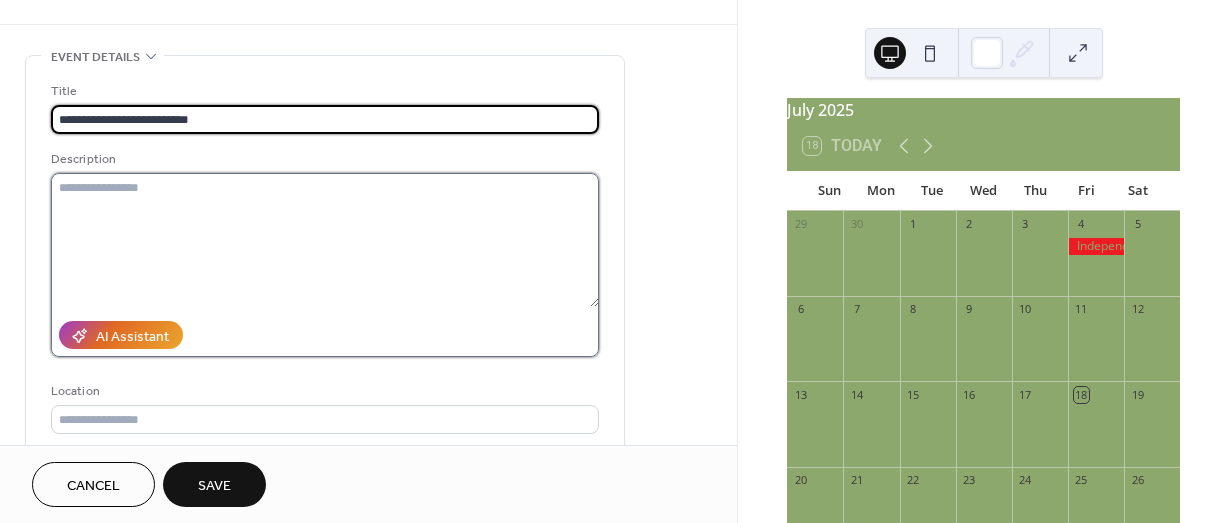 click at bounding box center [325, 240] 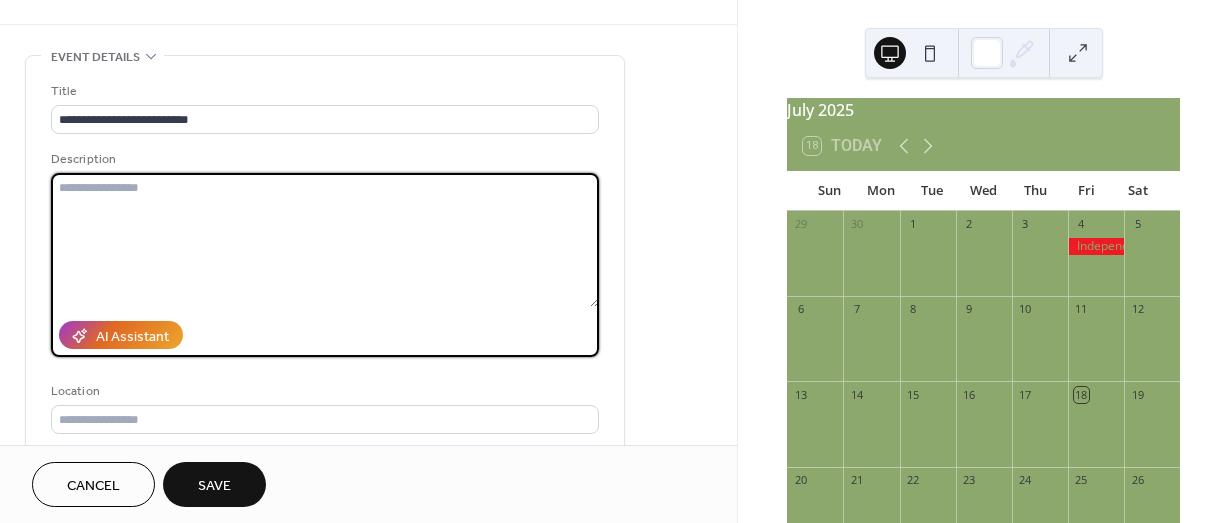 paste on "**********" 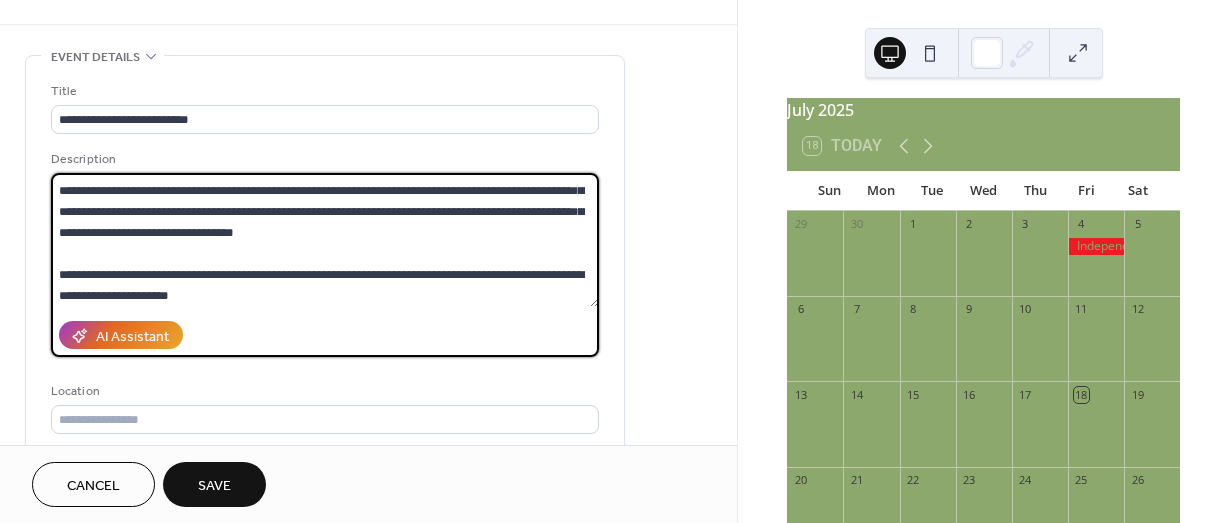 scroll, scrollTop: 3, scrollLeft: 0, axis: vertical 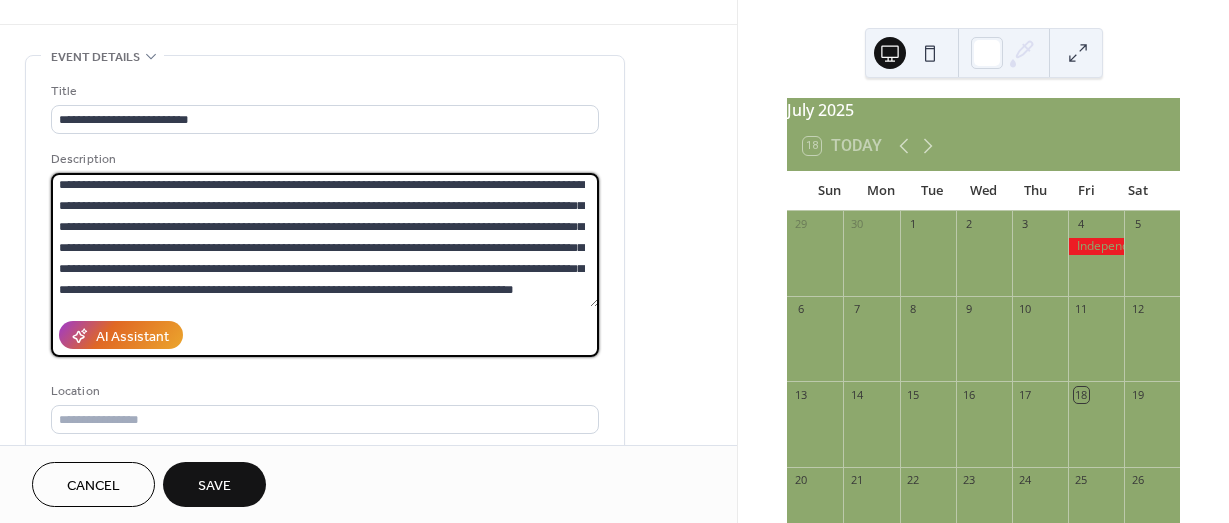 type on "**********" 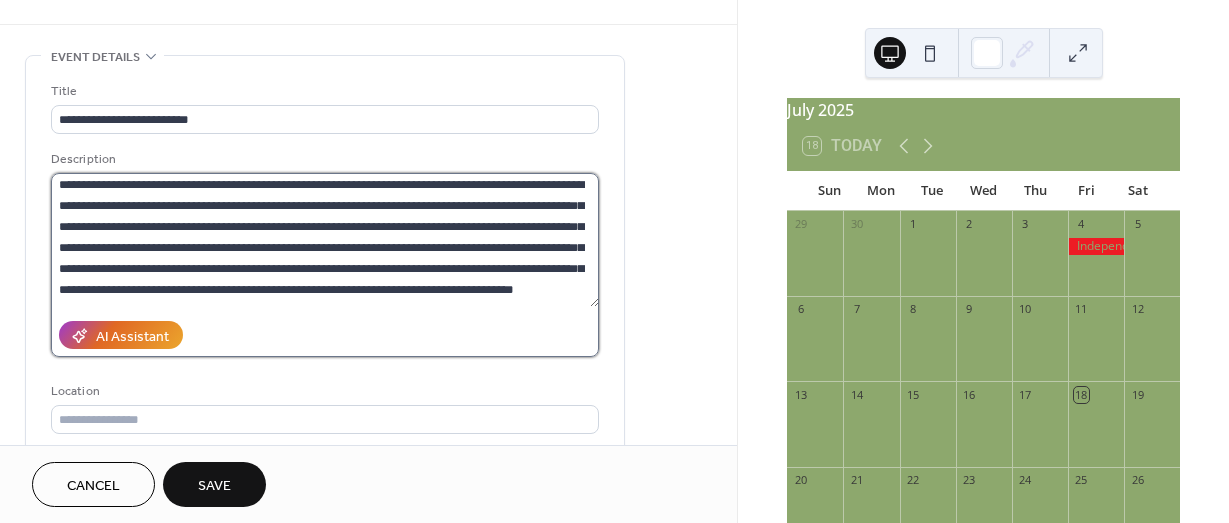 click on "**********" at bounding box center (325, 240) 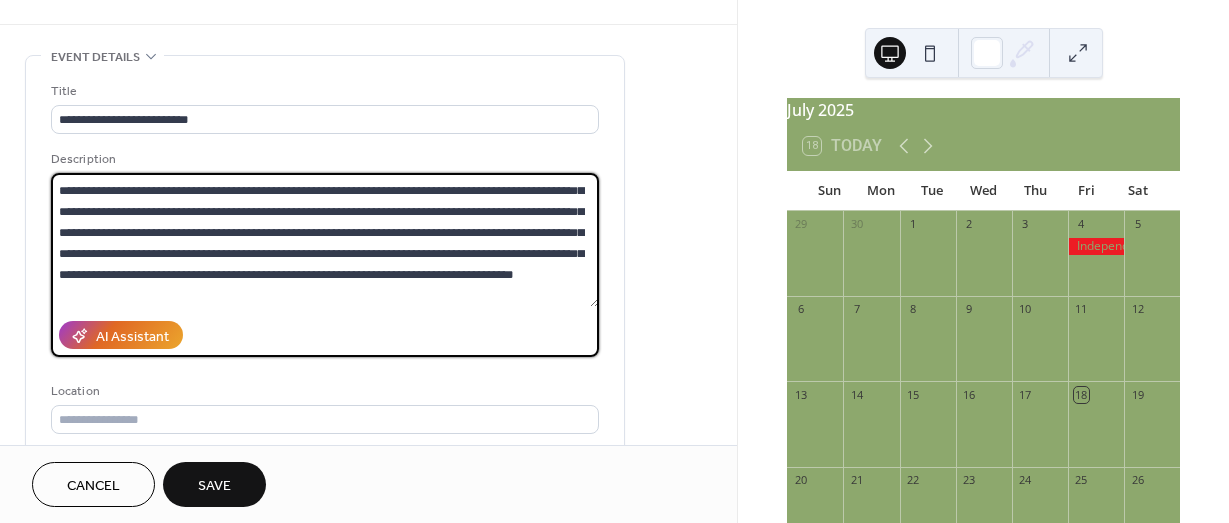 scroll, scrollTop: 39, scrollLeft: 0, axis: vertical 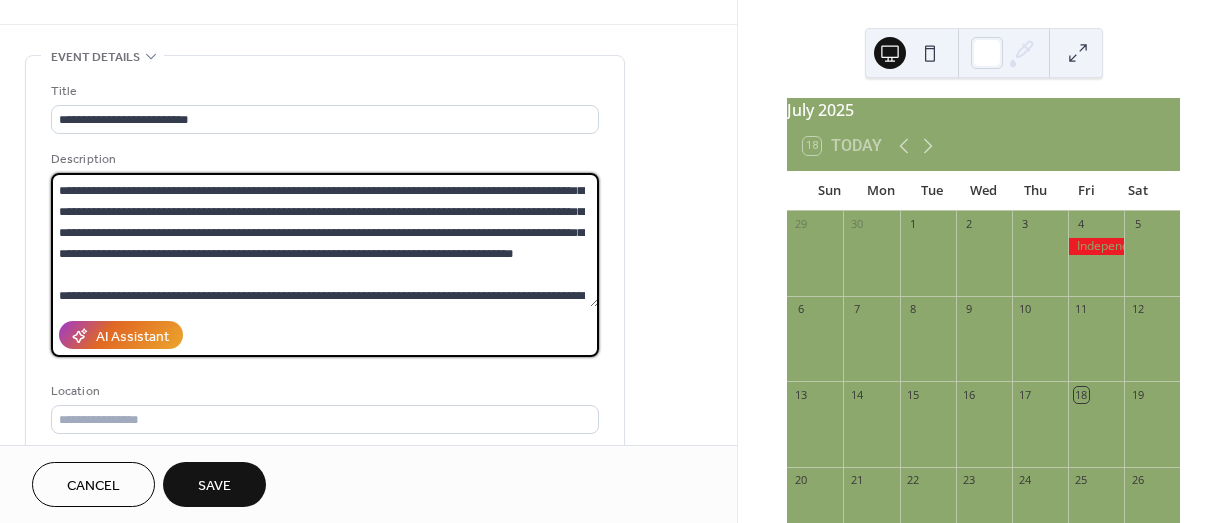 click on "**********" at bounding box center (325, 240) 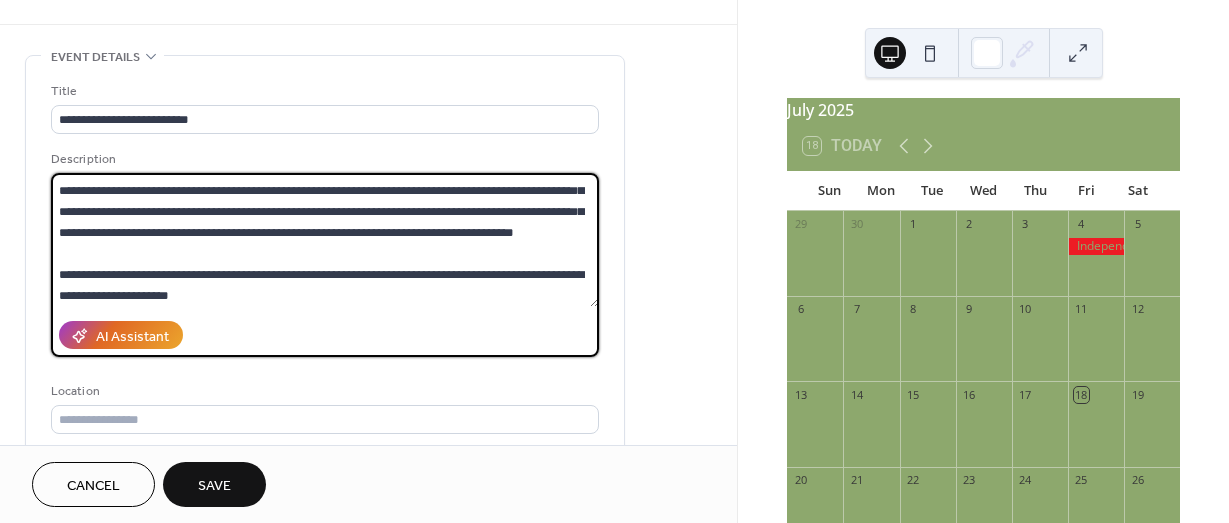 scroll, scrollTop: 81, scrollLeft: 0, axis: vertical 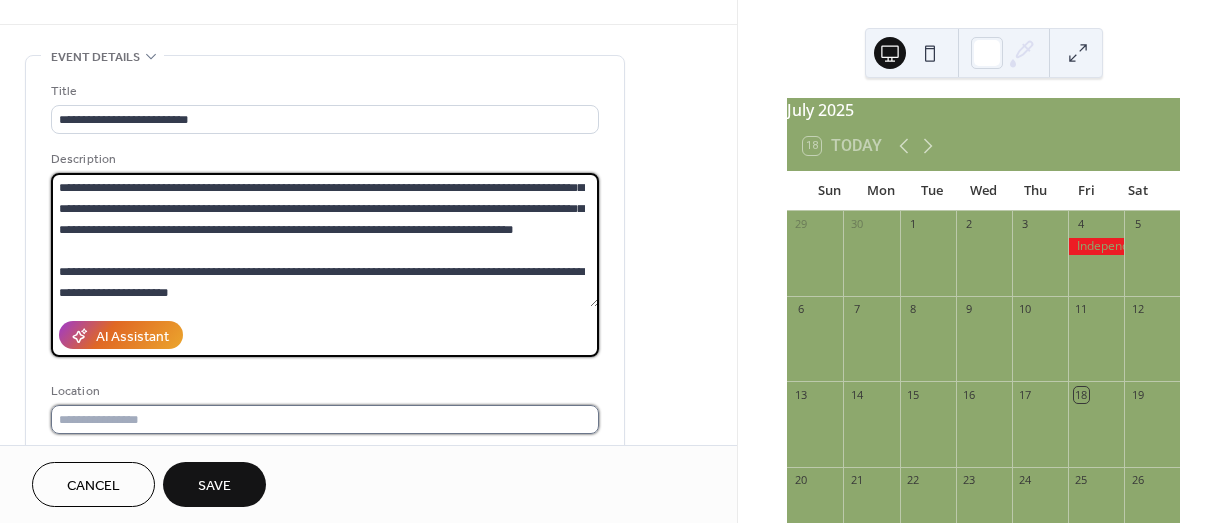 click at bounding box center [325, 419] 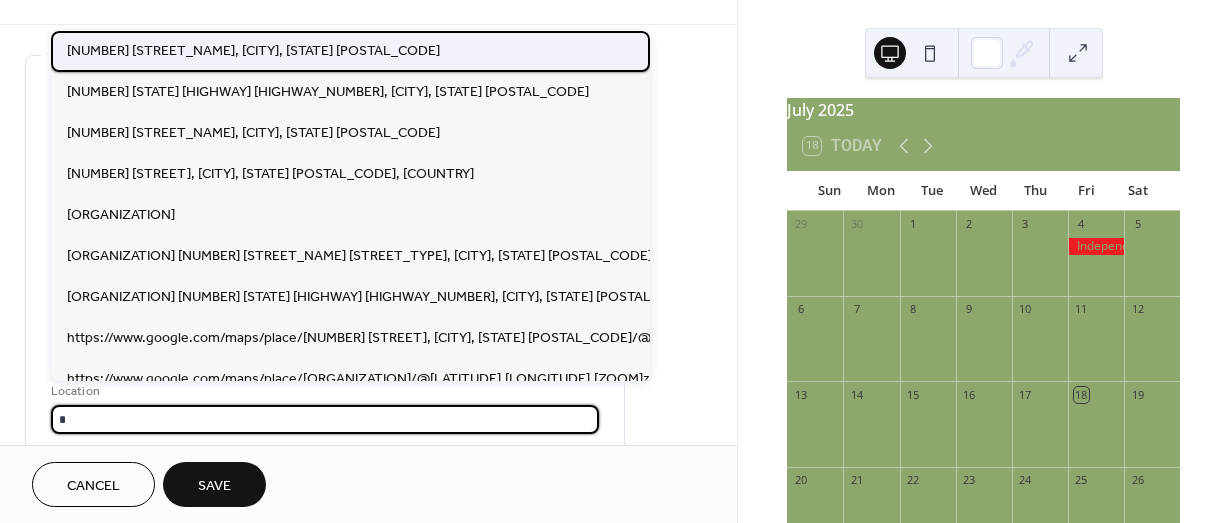 click on "1188 US-401, Louisburg, NC 27549" at bounding box center (253, 51) 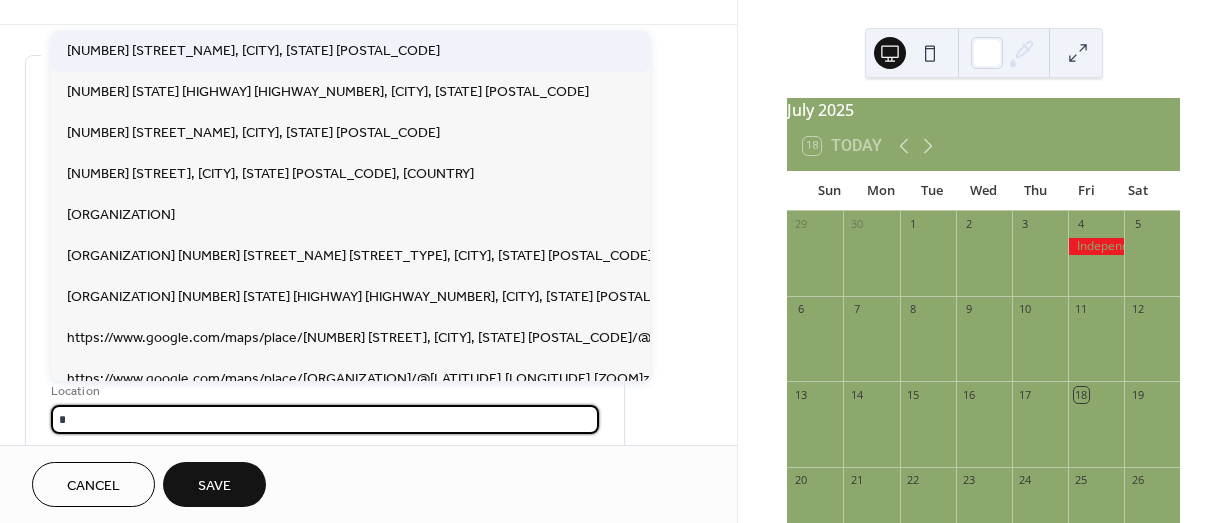 type on "**********" 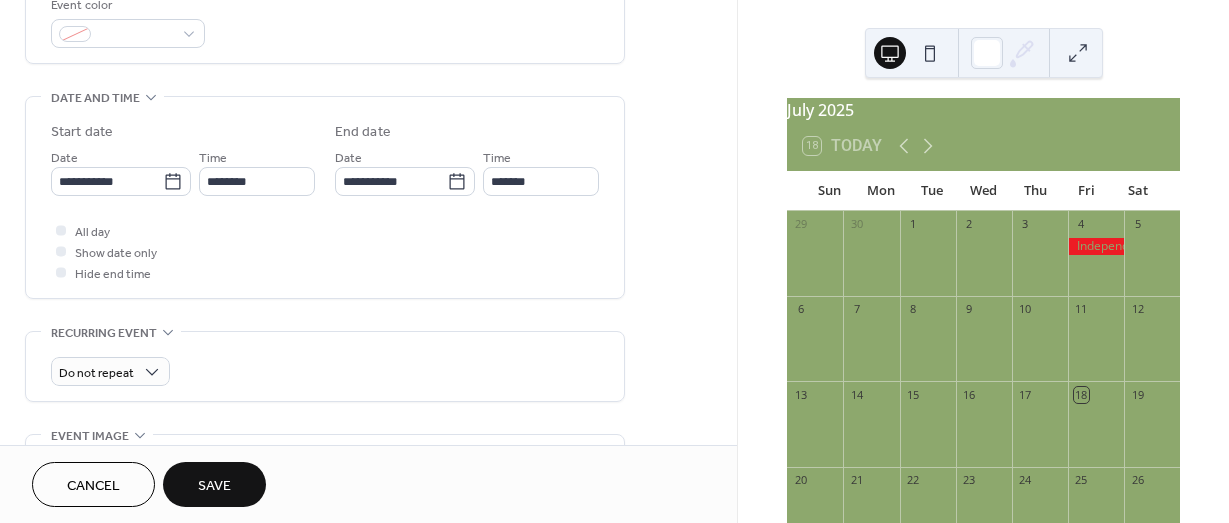 scroll, scrollTop: 577, scrollLeft: 0, axis: vertical 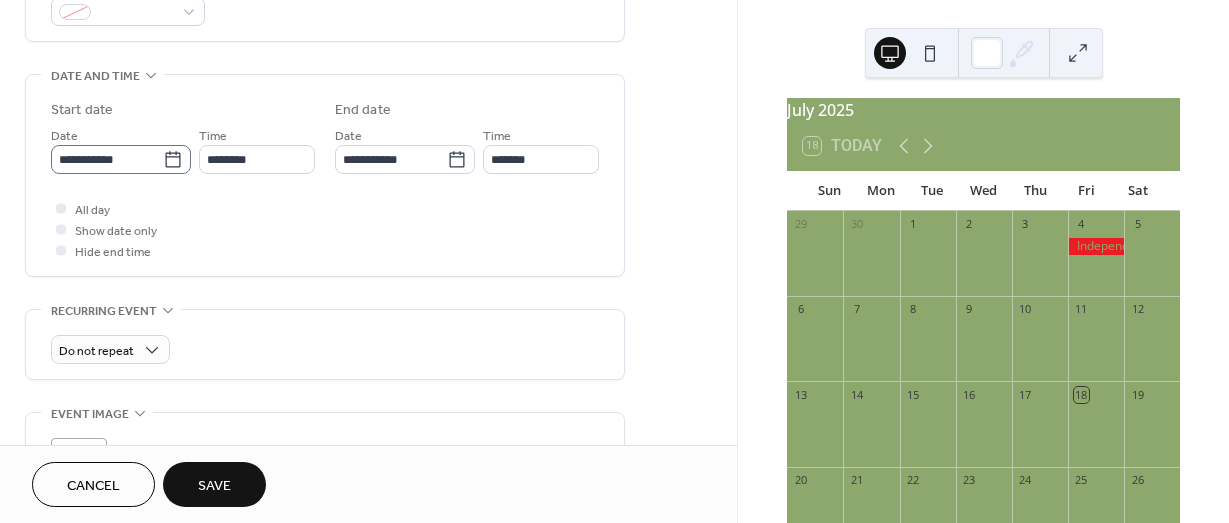 click 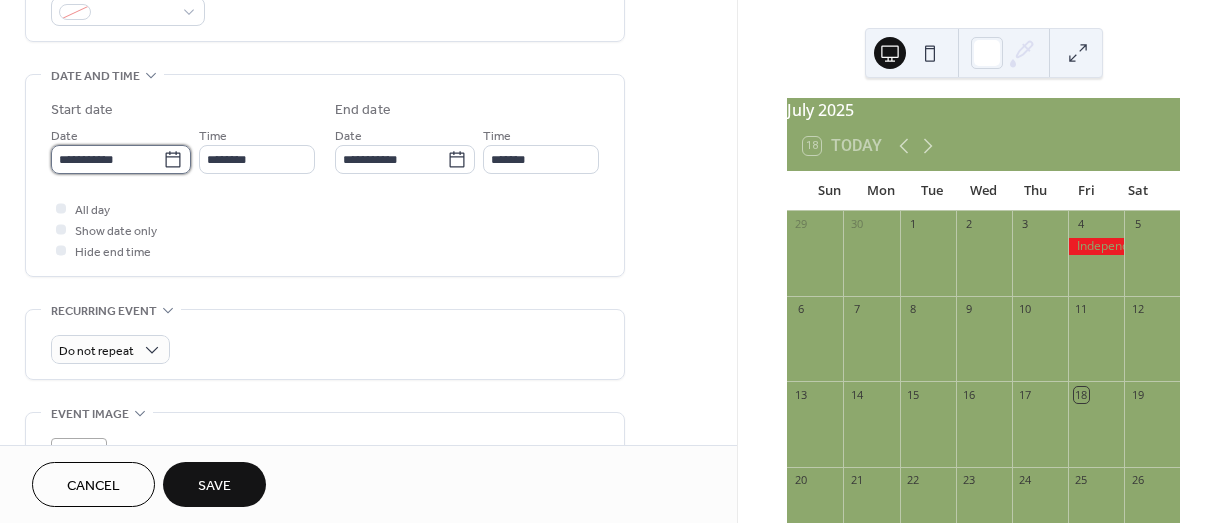 click on "**********" at bounding box center [107, 159] 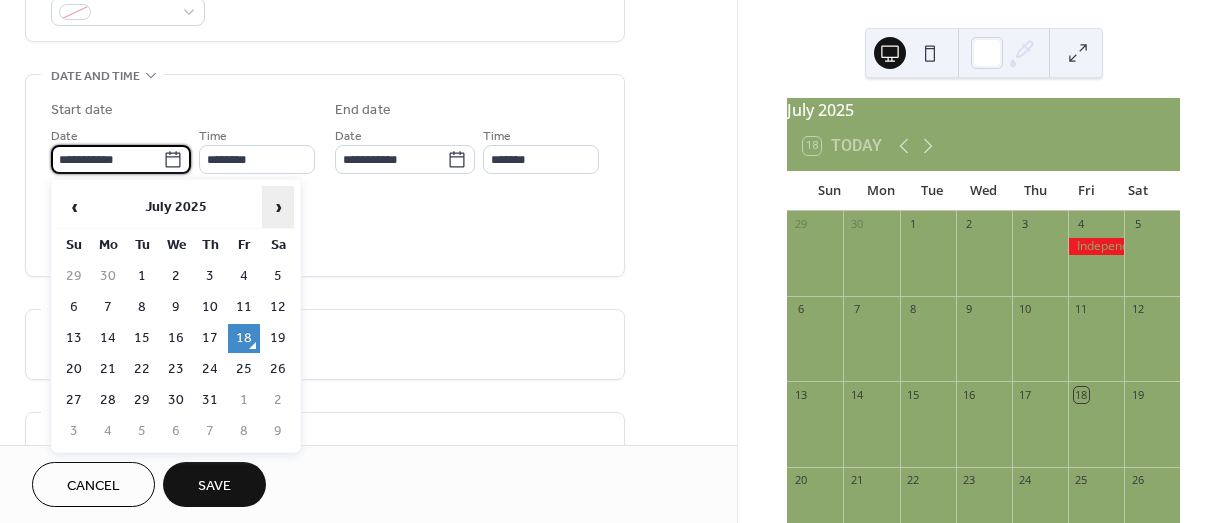 click on "›" at bounding box center (278, 207) 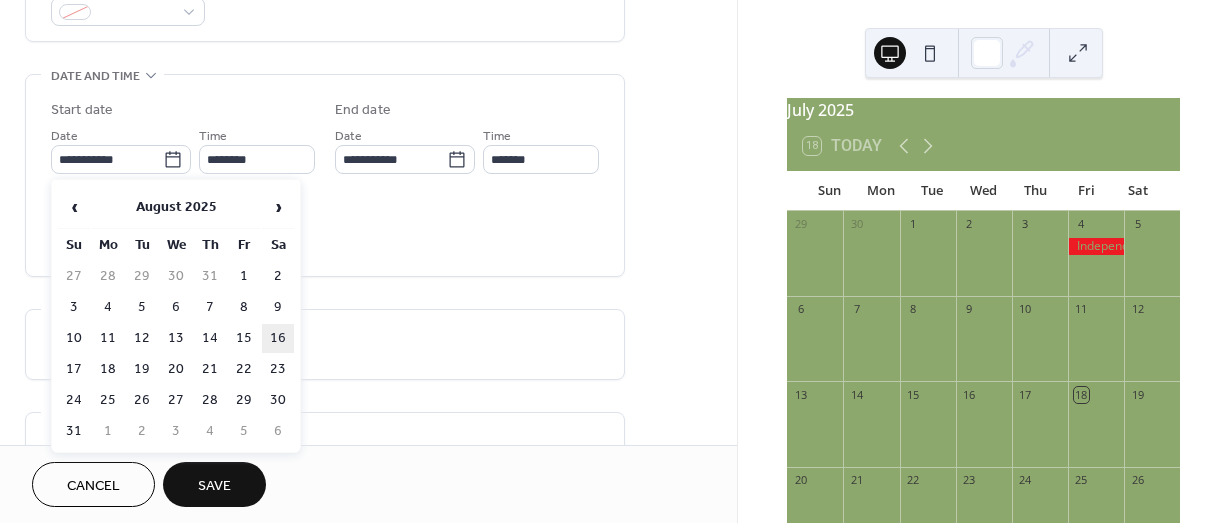 click on "30" at bounding box center [278, 400] 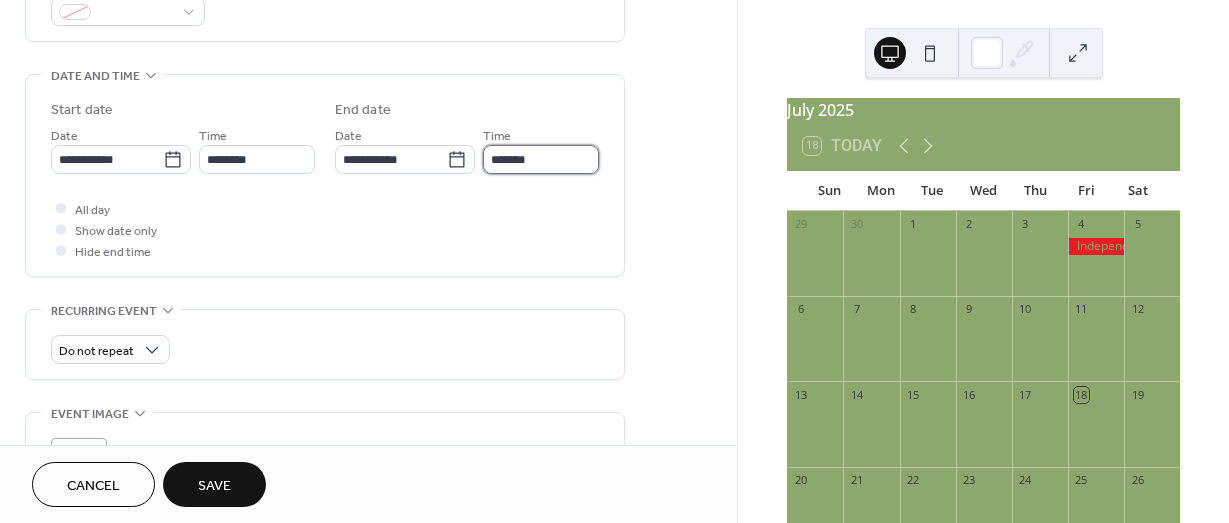 click on "*******" at bounding box center [541, 159] 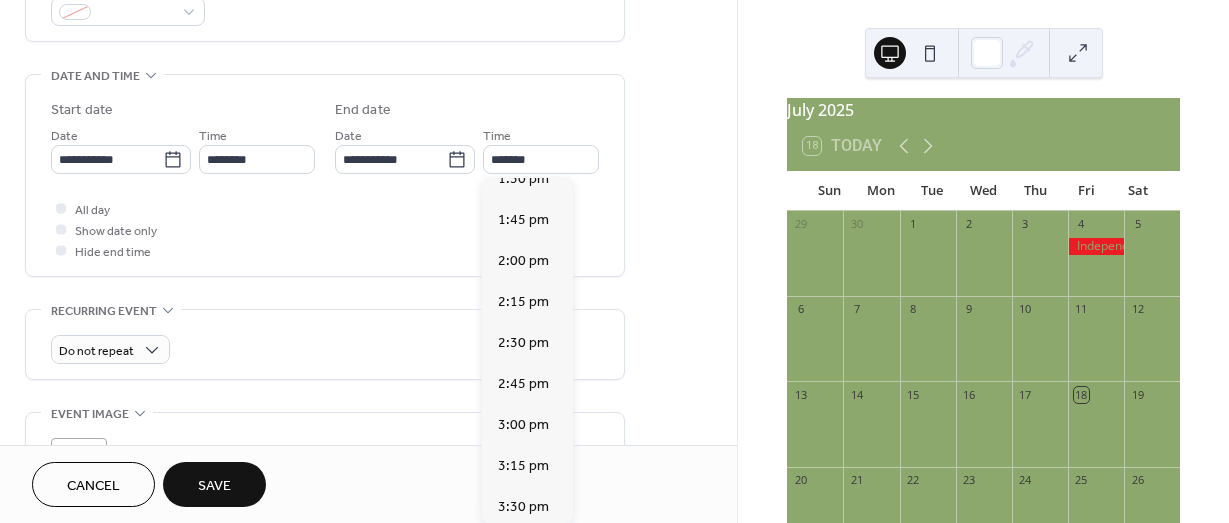 scroll, scrollTop: 273, scrollLeft: 0, axis: vertical 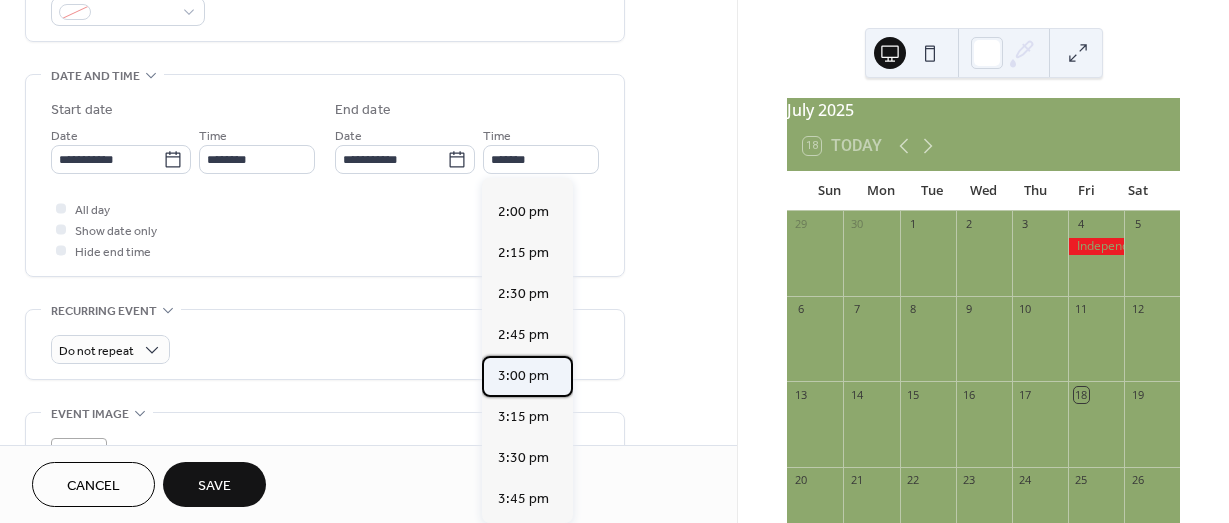click on "3:00 pm" at bounding box center [523, 376] 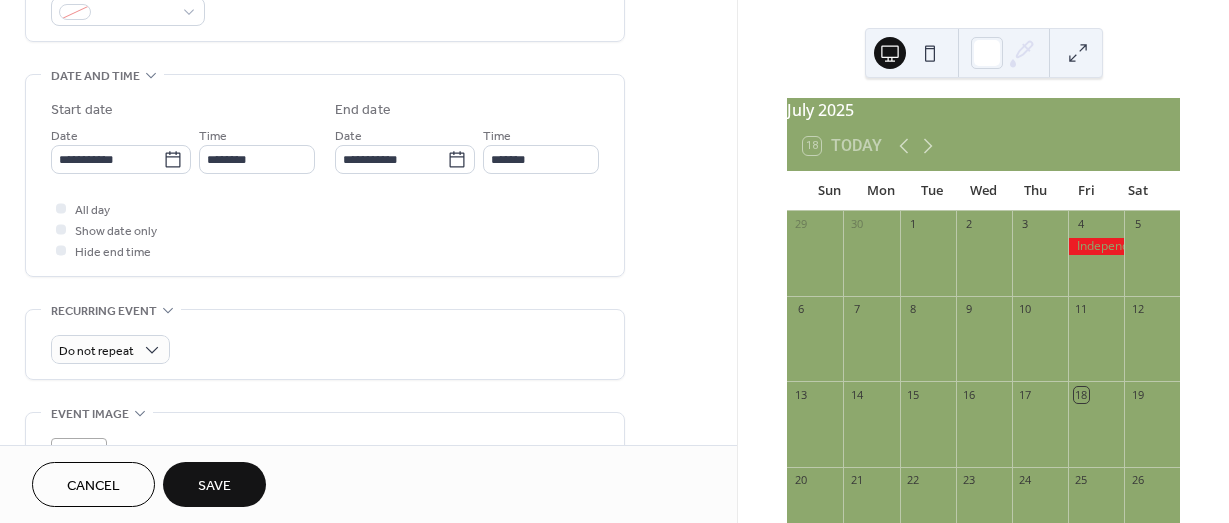 type on "*******" 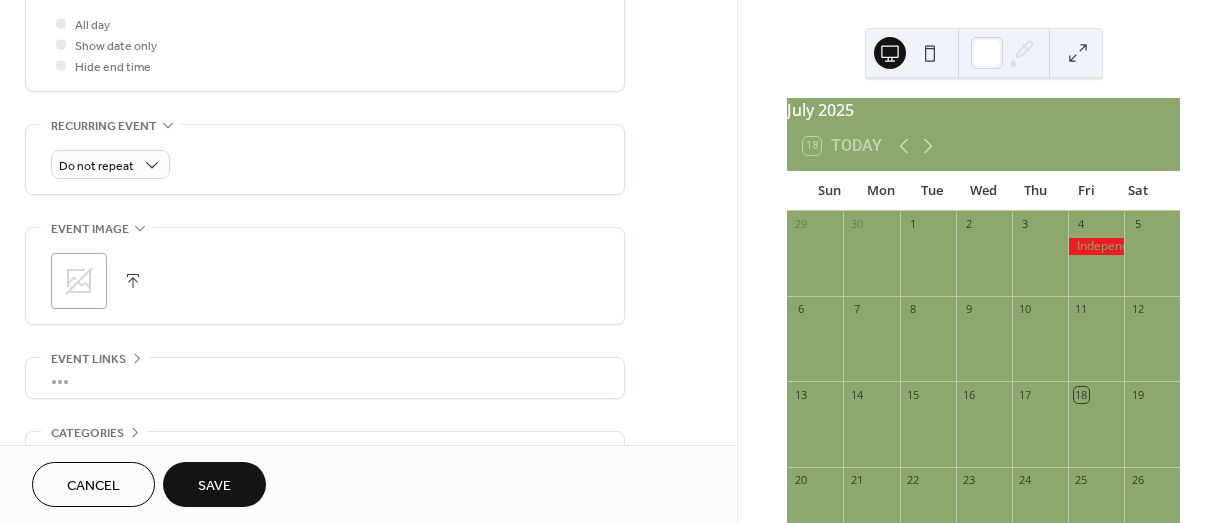 scroll, scrollTop: 767, scrollLeft: 0, axis: vertical 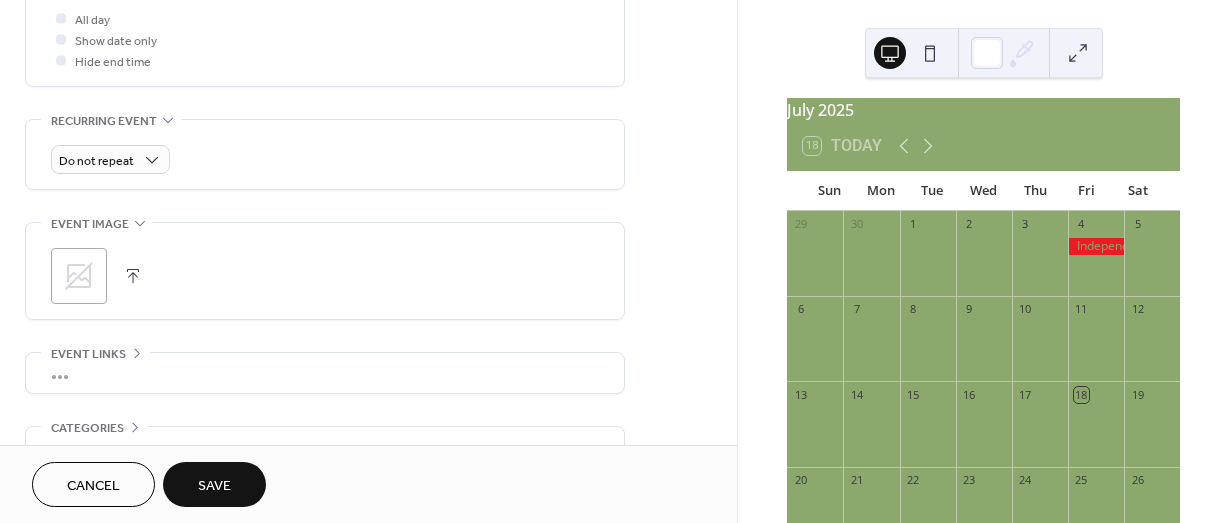 click at bounding box center [133, 276] 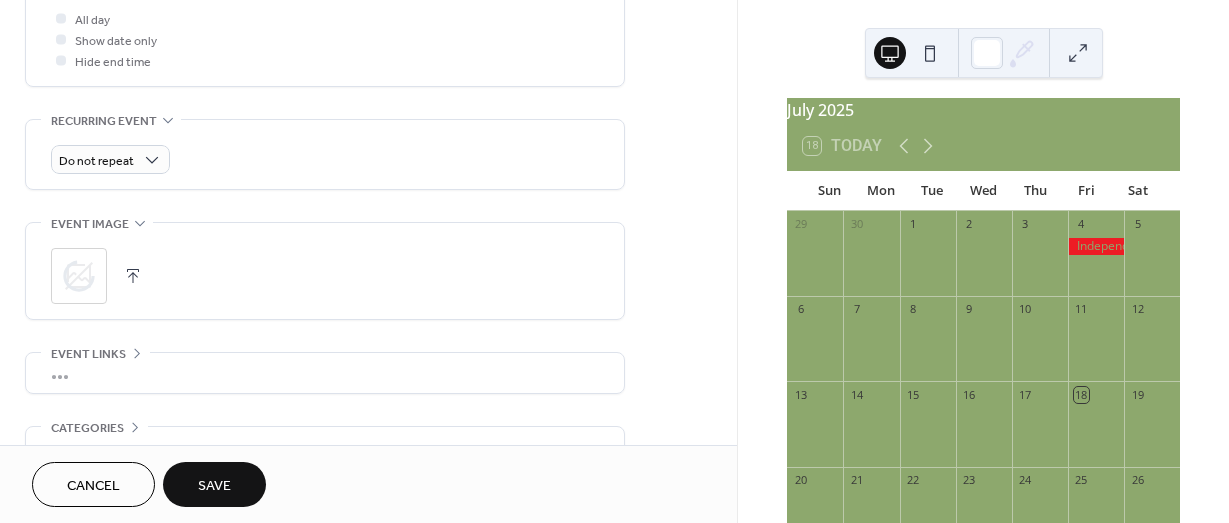 click 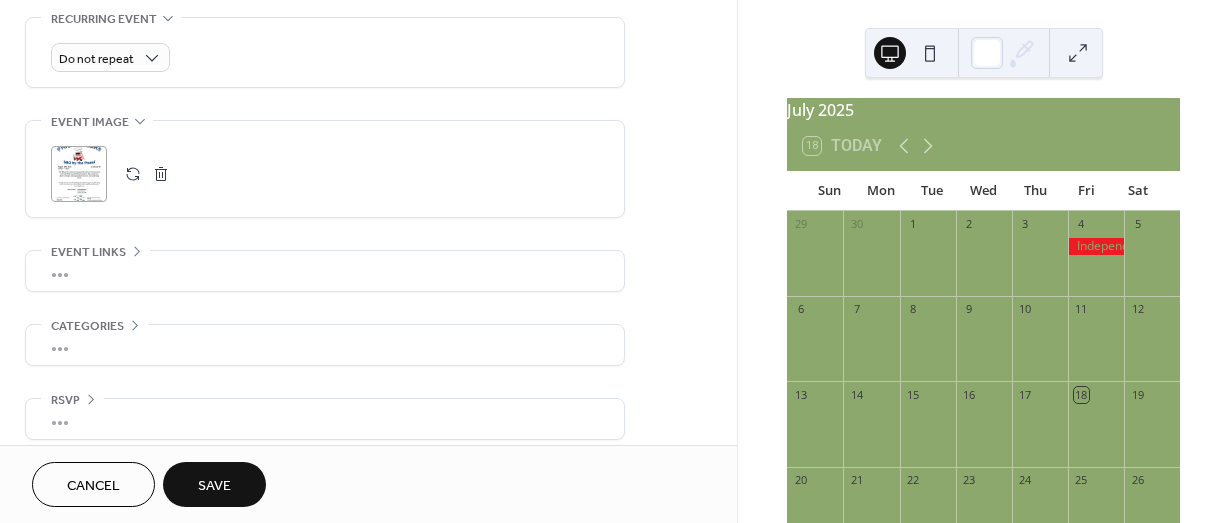 scroll, scrollTop: 884, scrollLeft: 0, axis: vertical 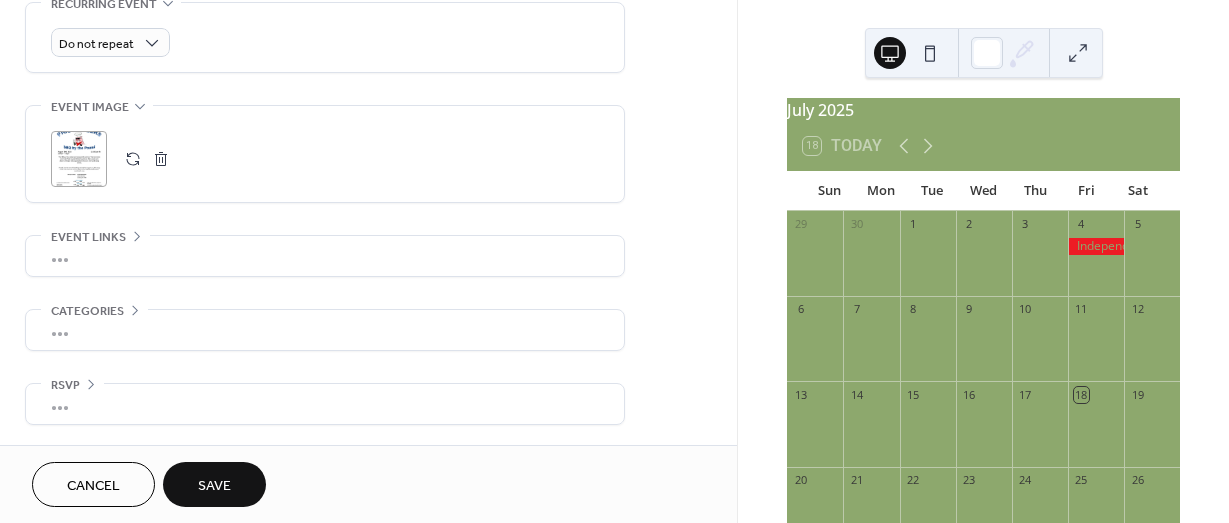 click on "•••" at bounding box center (325, 256) 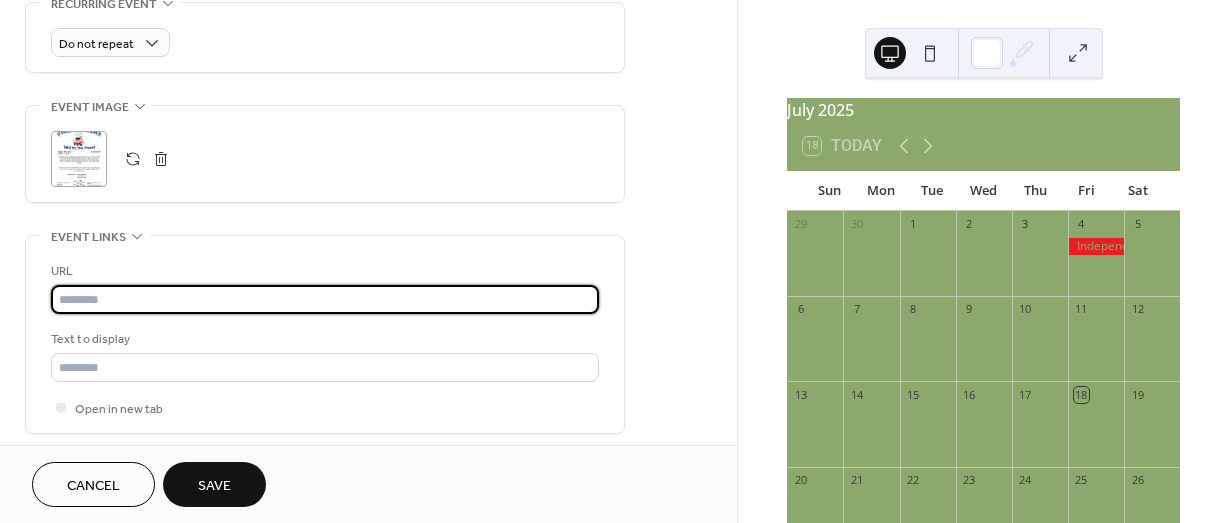 paste on "**********" 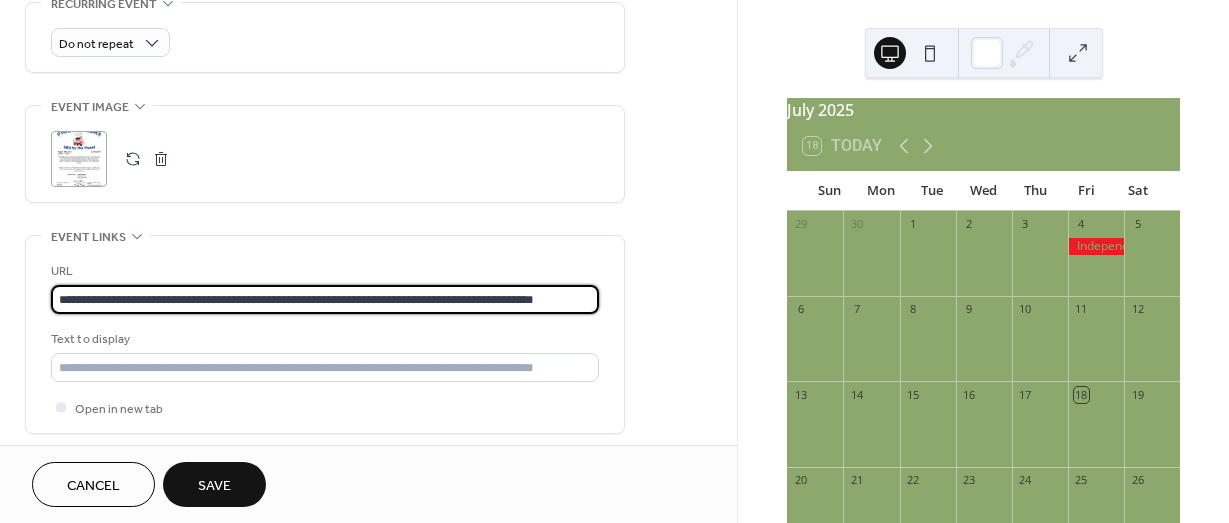 scroll, scrollTop: 0, scrollLeft: 65, axis: horizontal 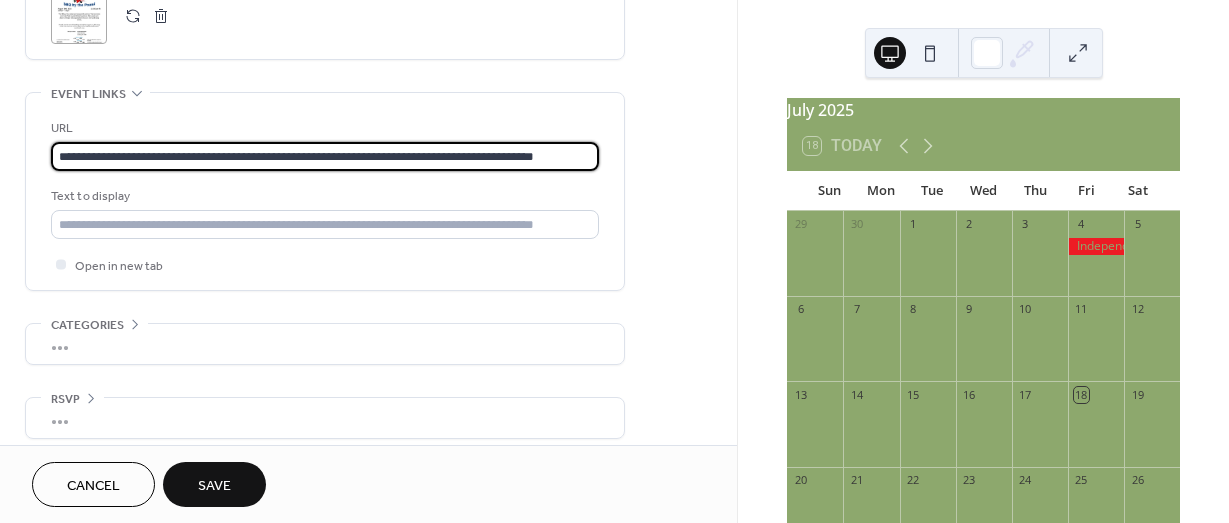 type on "**********" 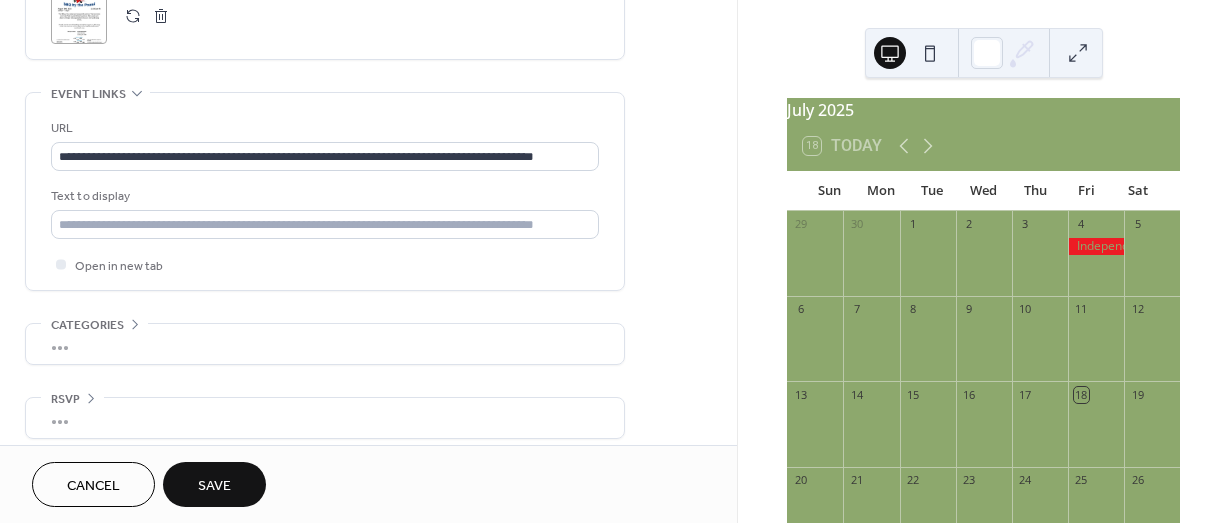 click on "**********" at bounding box center [368, -229] 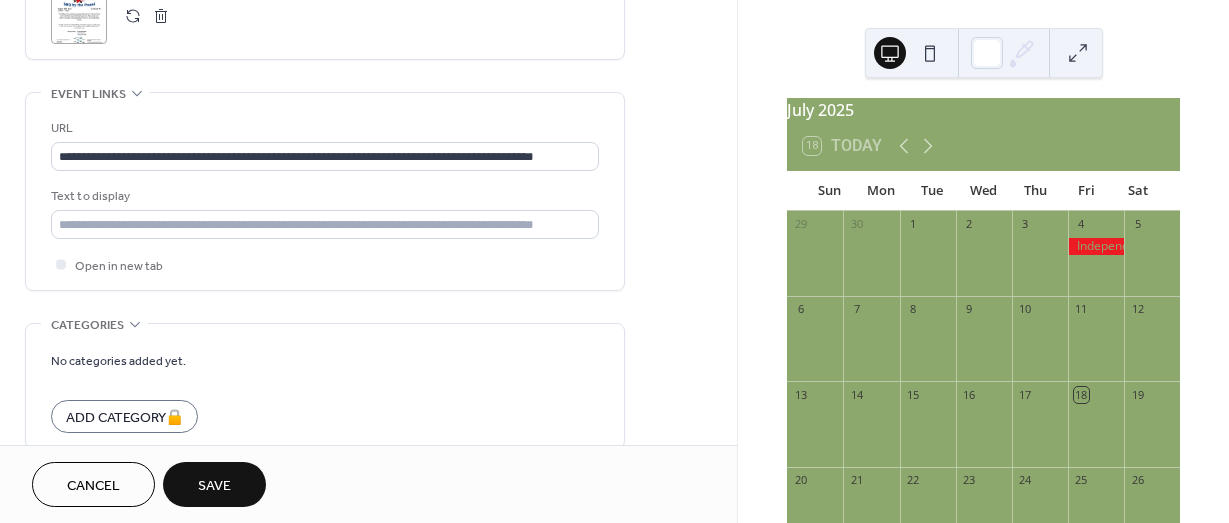 scroll, scrollTop: 1125, scrollLeft: 0, axis: vertical 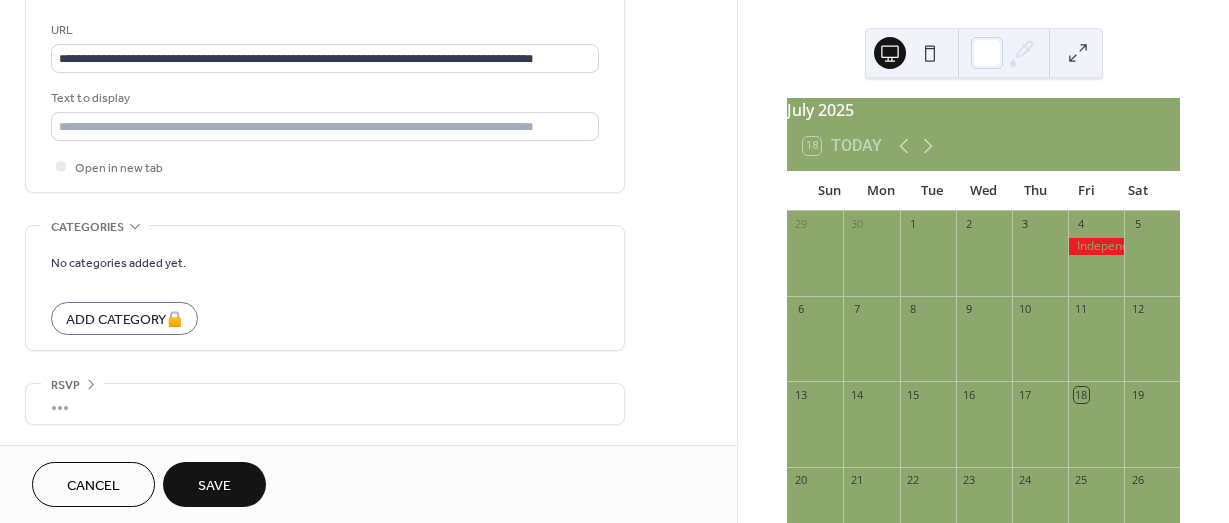 click on "Save" at bounding box center (214, 486) 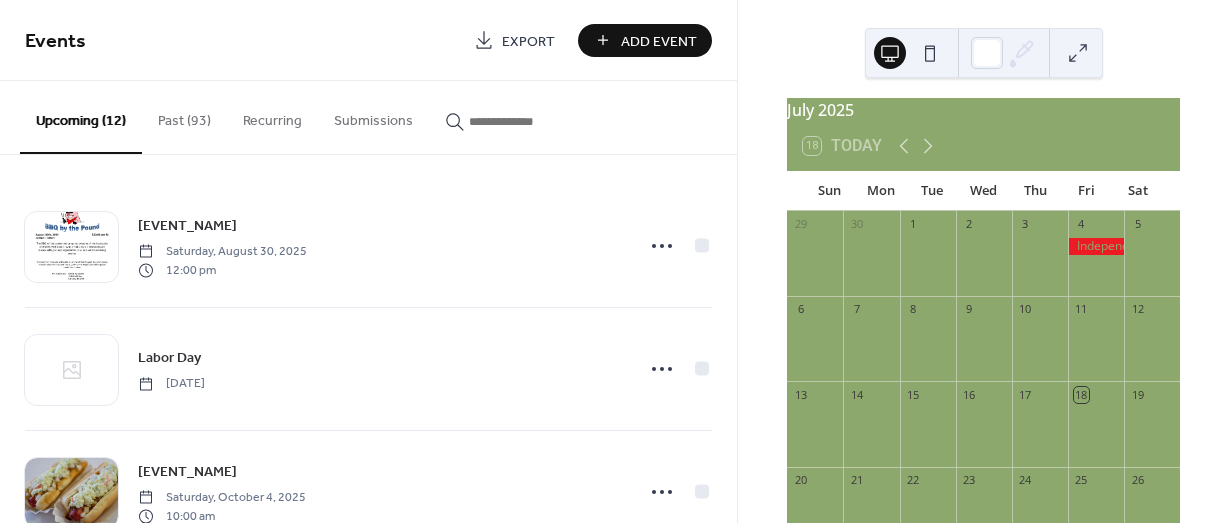 click on "July 2025 18 Today Sun Mon Tue Wed Thu Fri Sat 29 30 1 2 3 4 5 6 7 8 9 10 11 12 13 14 15 16 17 18 19 20 21 22 23 24 25 26 27 28 29 30 31 1 2 3 4 5 6 7 8 9" at bounding box center [983, 261] 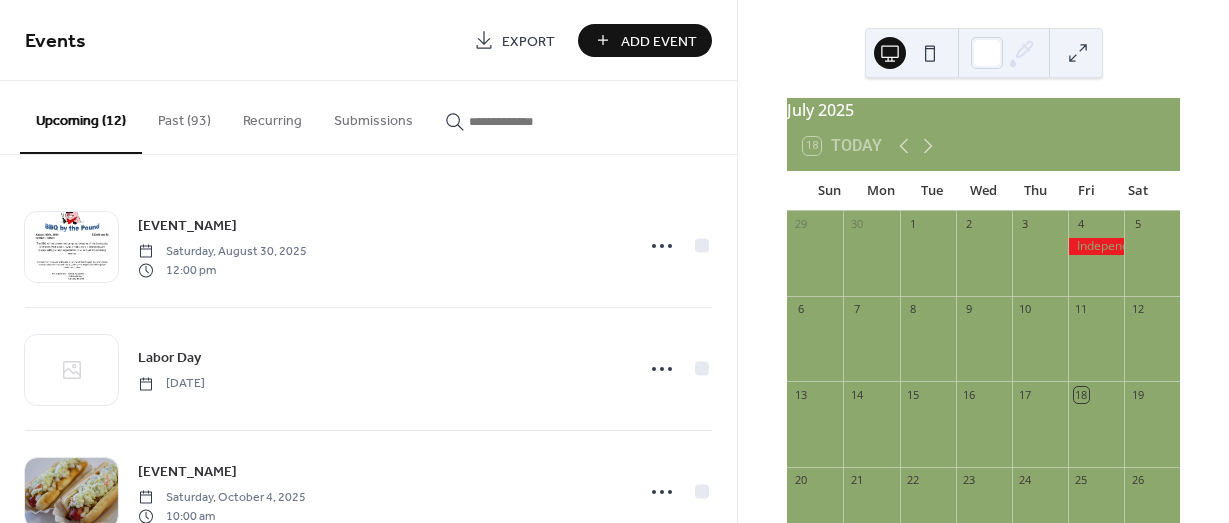 scroll, scrollTop: 4, scrollLeft: 0, axis: vertical 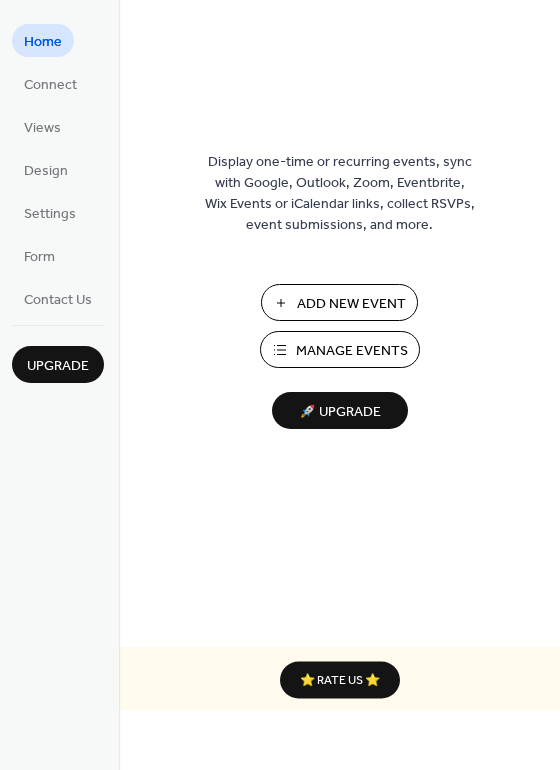 click on "Manage Events" at bounding box center [352, 351] 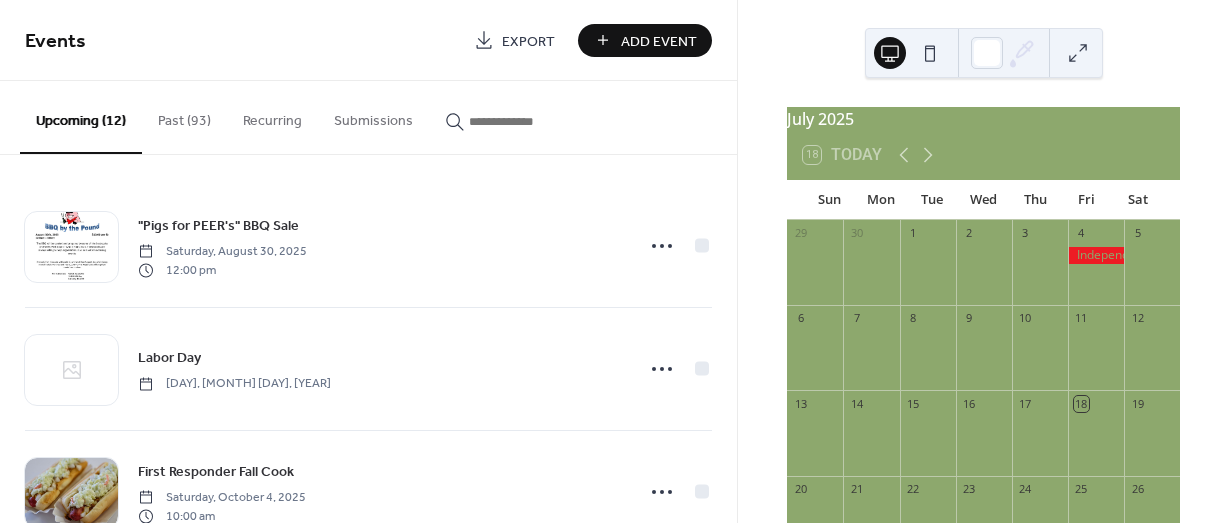 scroll, scrollTop: 0, scrollLeft: 0, axis: both 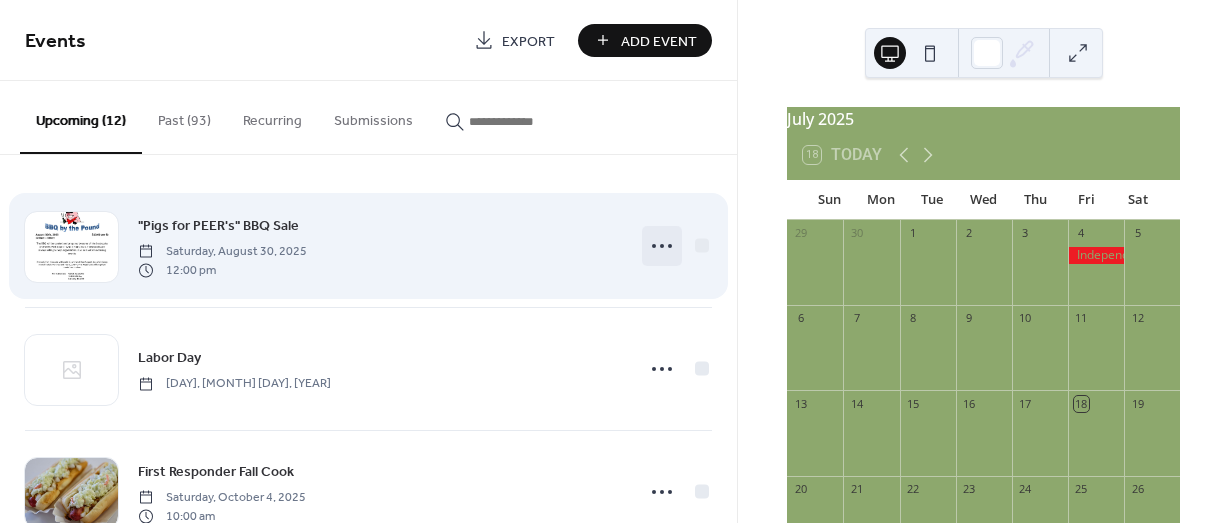 click 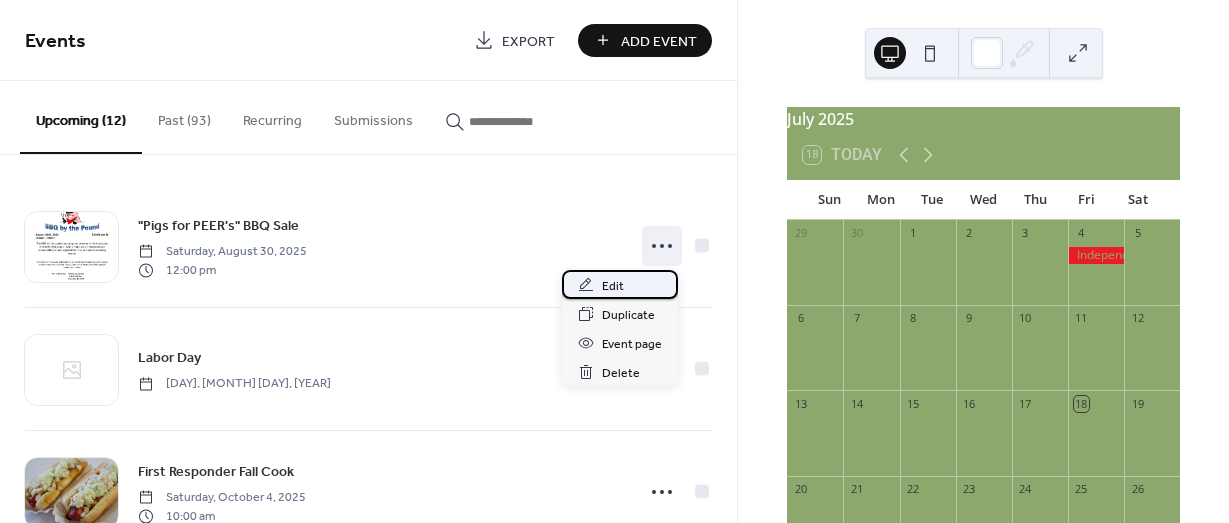click on "Edit" at bounding box center [613, 286] 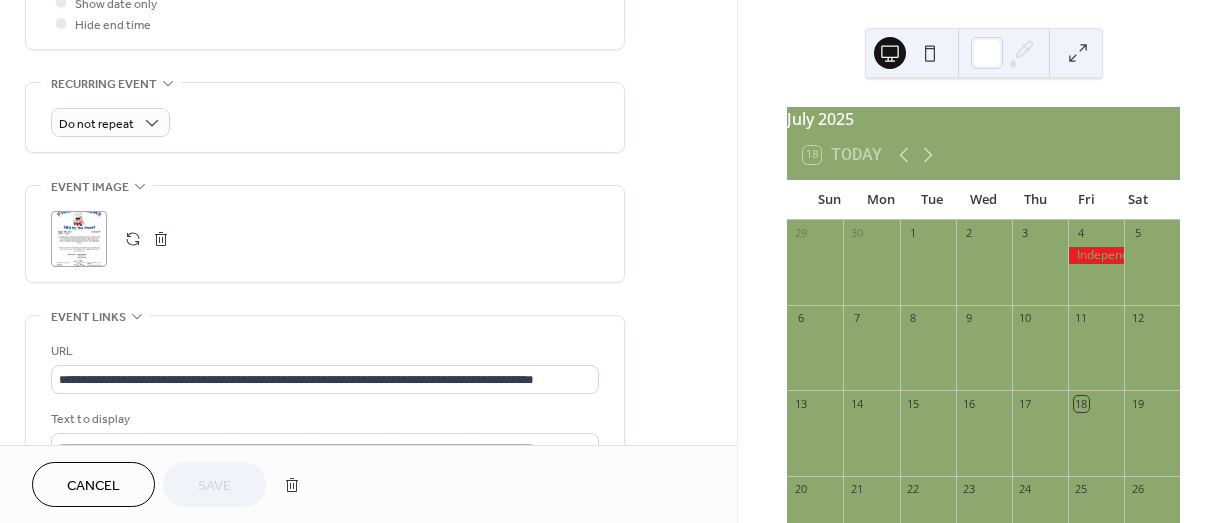 scroll, scrollTop: 814, scrollLeft: 0, axis: vertical 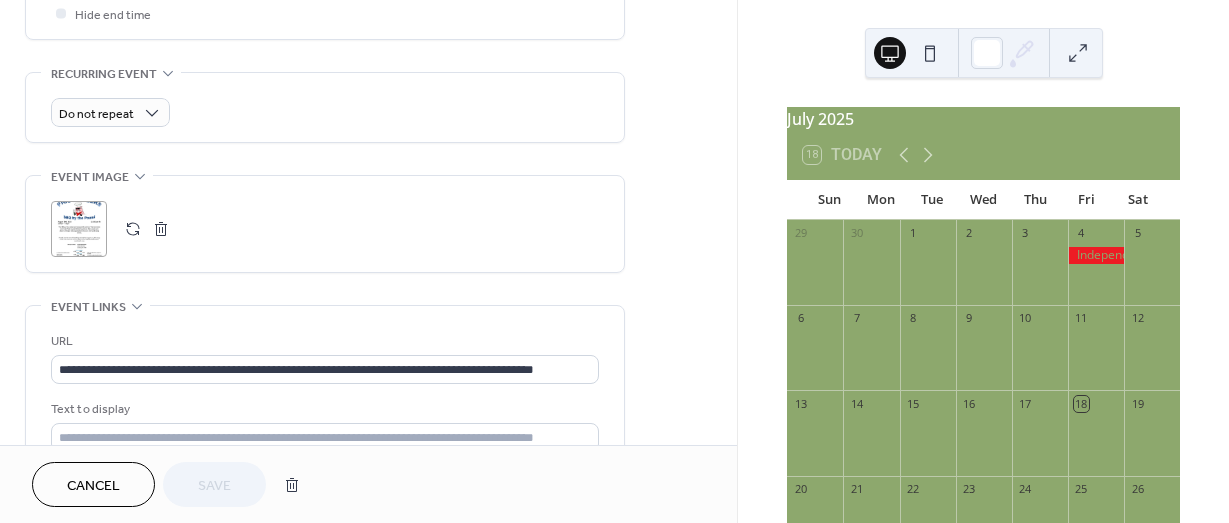 click on ";" at bounding box center (79, 229) 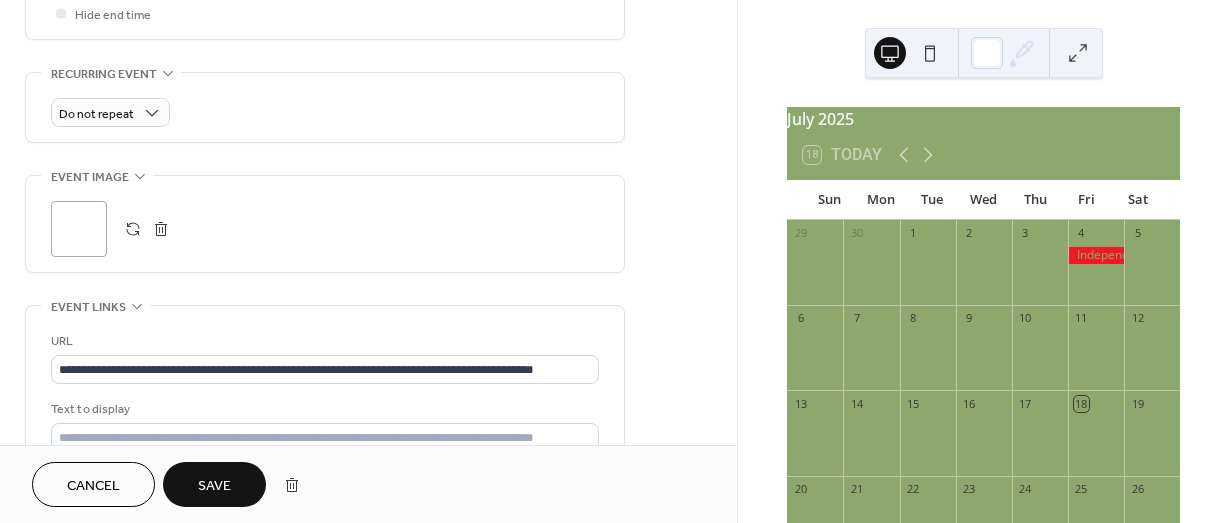 click on "Save" at bounding box center [214, 486] 